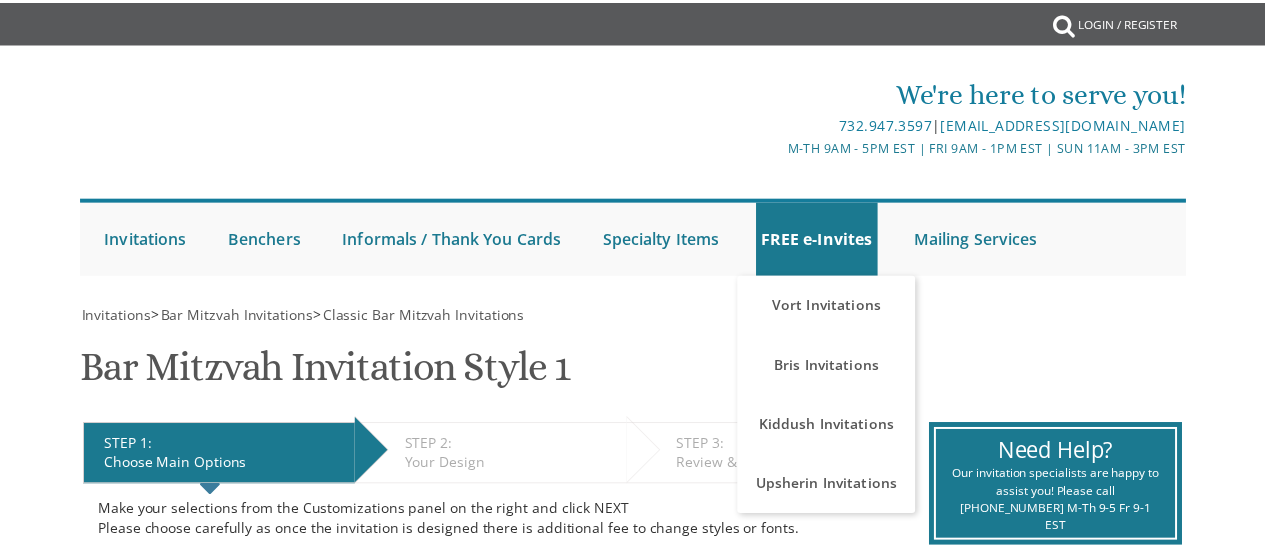 scroll, scrollTop: 0, scrollLeft: 0, axis: both 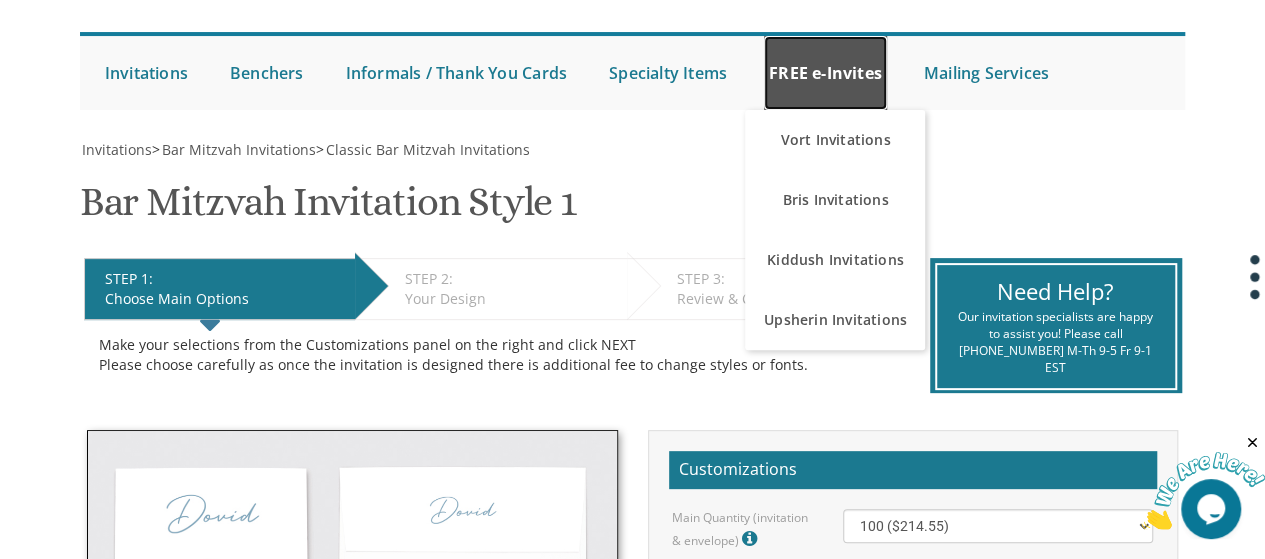 click on "FREE e-Invites" at bounding box center (825, 73) 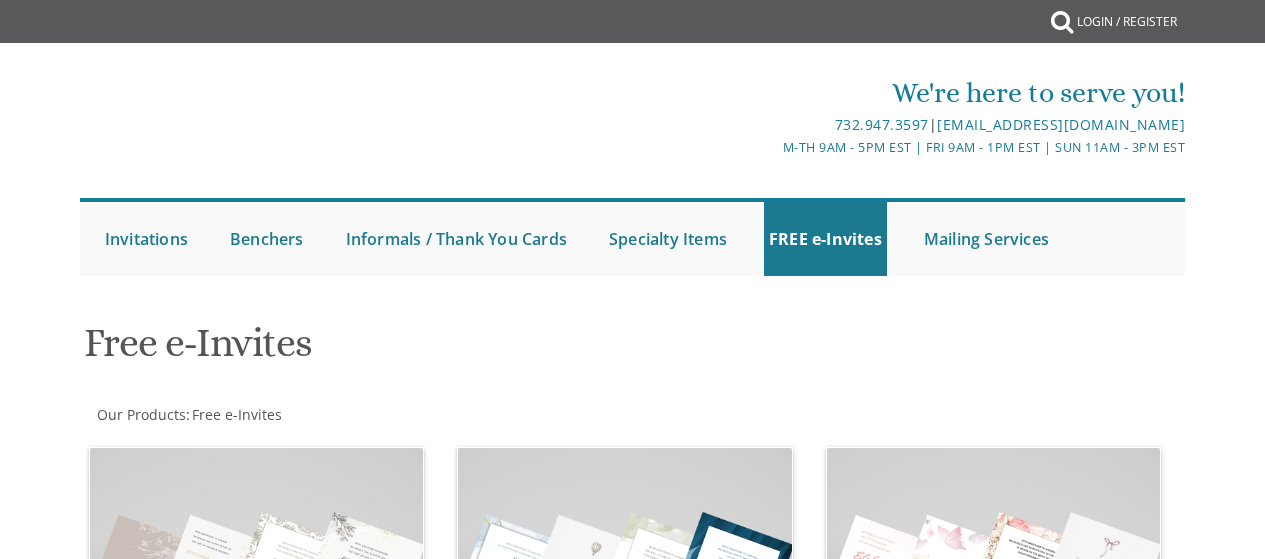 scroll, scrollTop: 0, scrollLeft: 0, axis: both 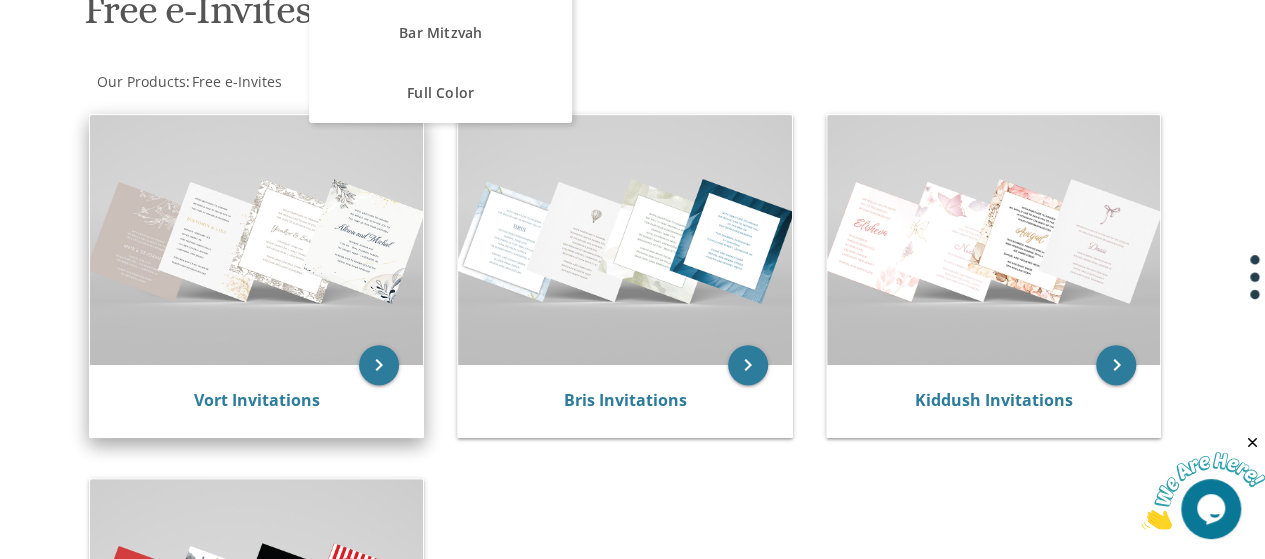 click at bounding box center (257, 240) 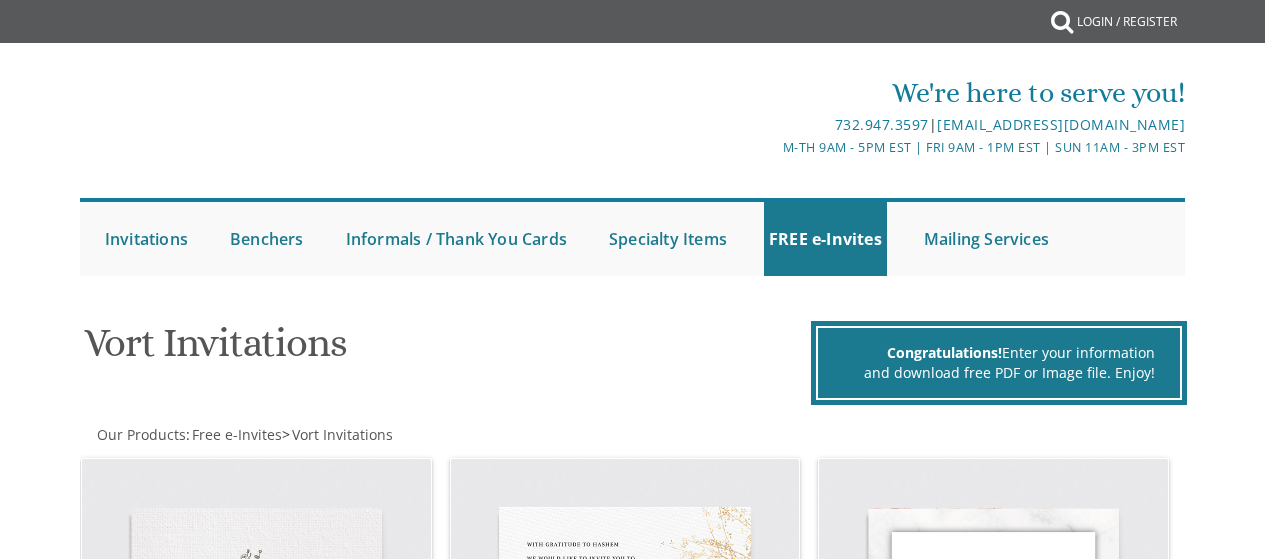 scroll, scrollTop: 0, scrollLeft: 0, axis: both 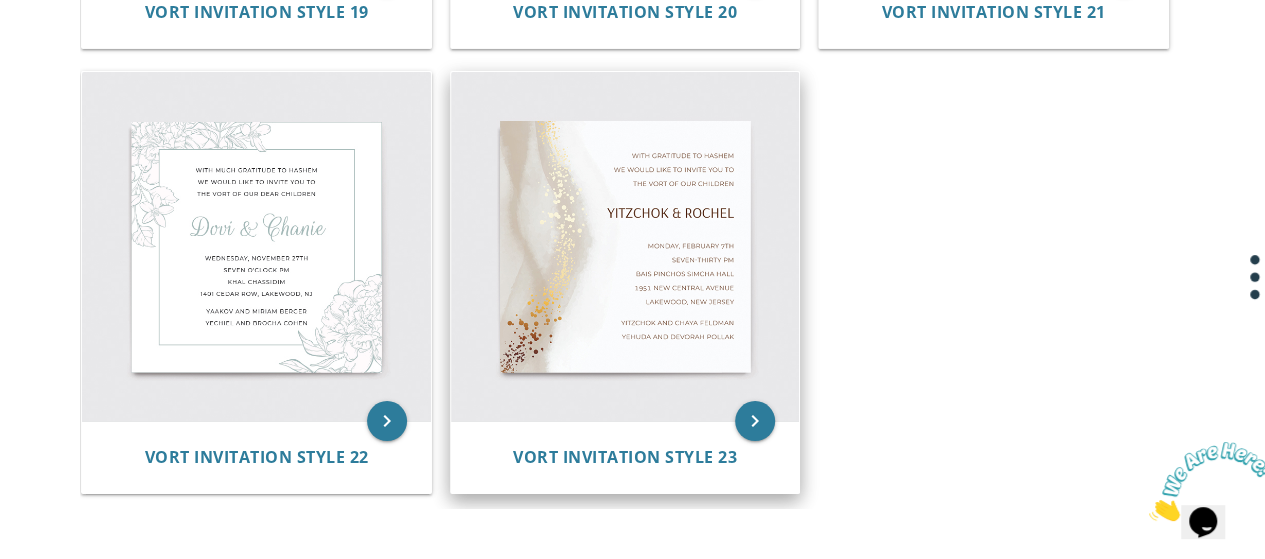 click at bounding box center [625, 246] 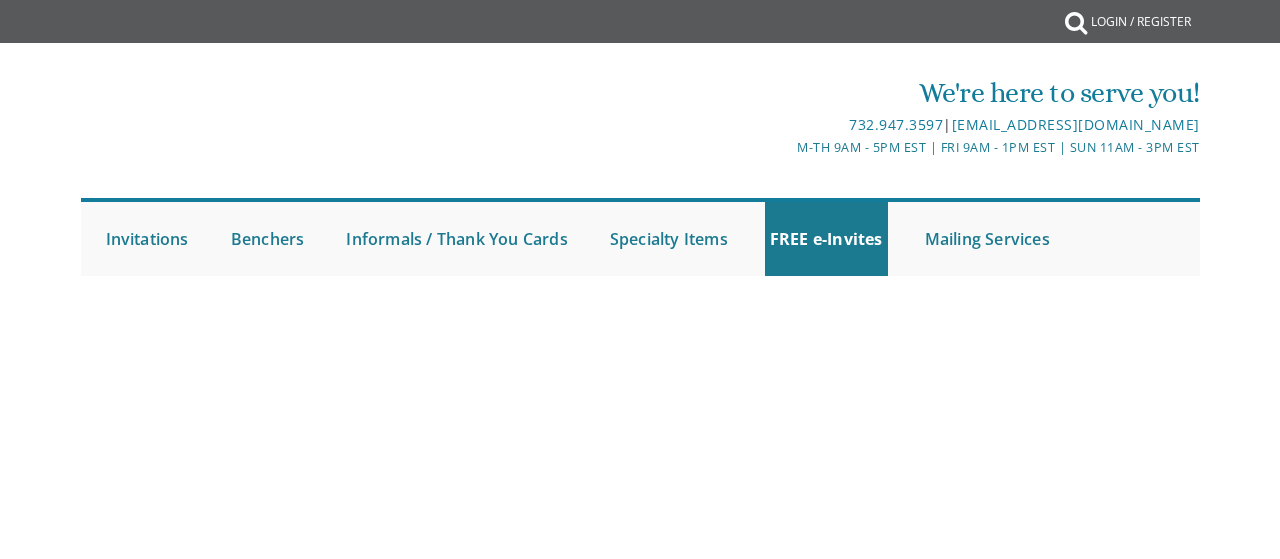 scroll, scrollTop: 0, scrollLeft: 0, axis: both 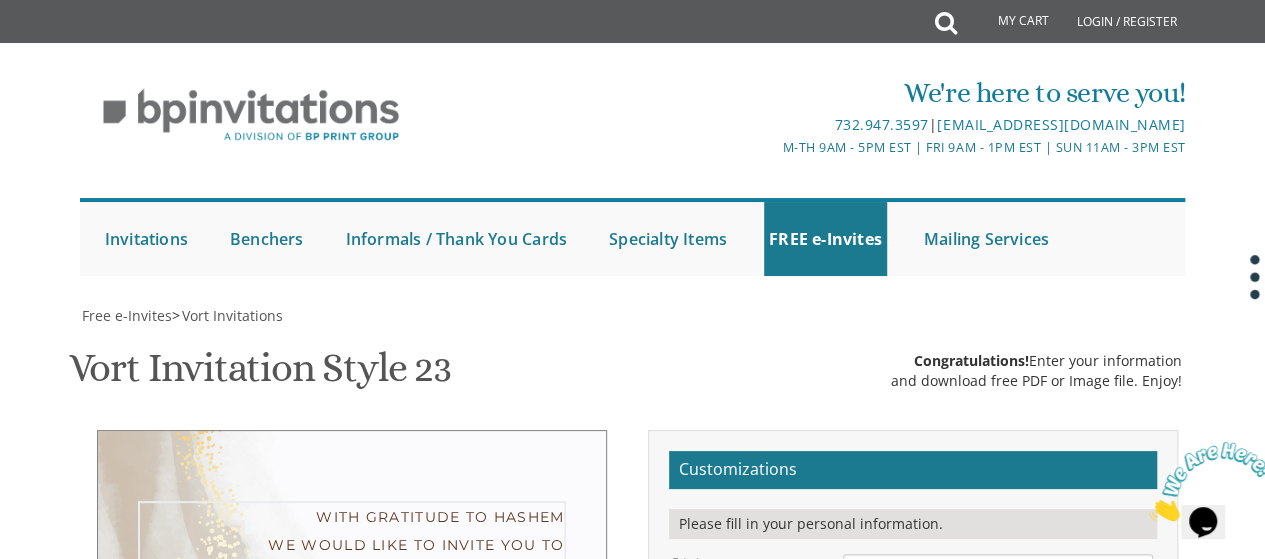 click on "With gratitude to Hashem
We would like to invite you to
The vort of our children" at bounding box center (998, 591) 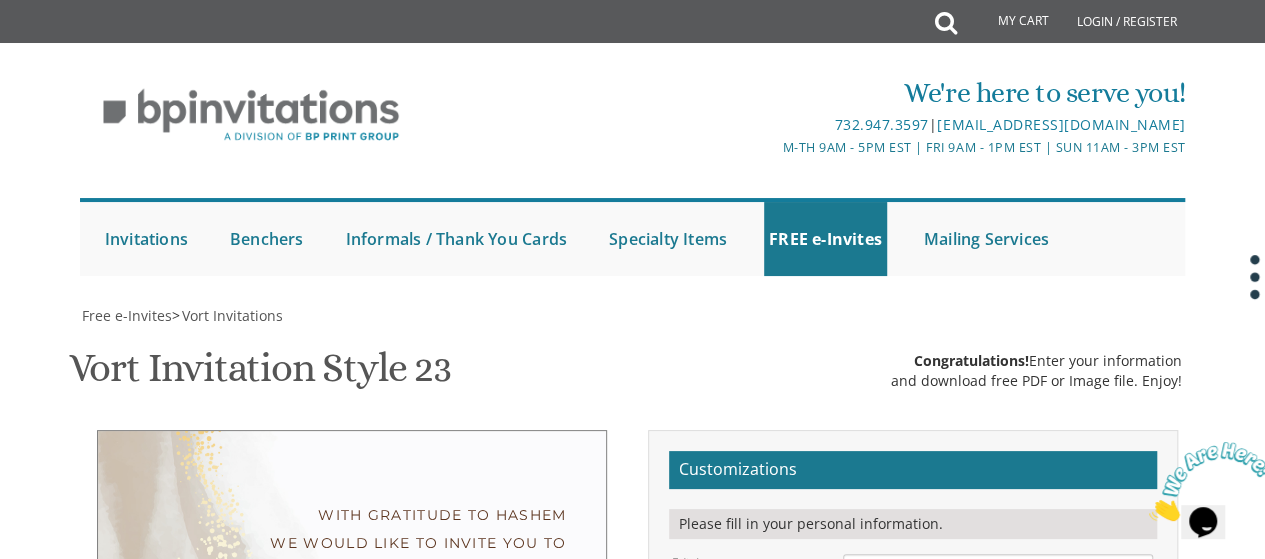 drag, startPoint x: 973, startPoint y: 382, endPoint x: 789, endPoint y: 399, distance: 184.78366 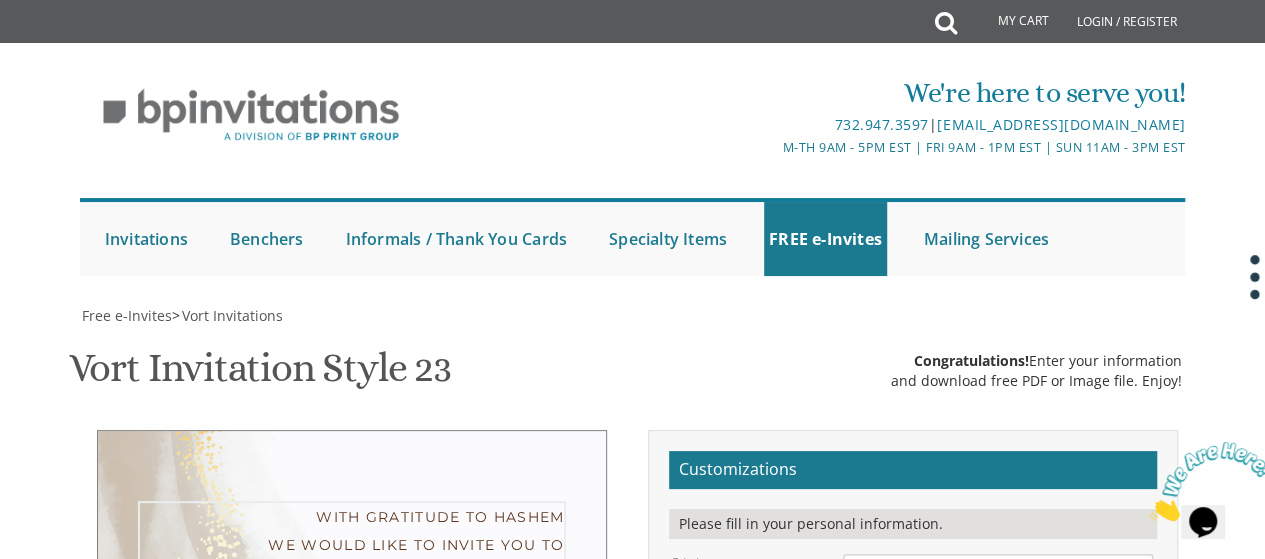 drag, startPoint x: 1024, startPoint y: 273, endPoint x: 843, endPoint y: 237, distance: 184.5454 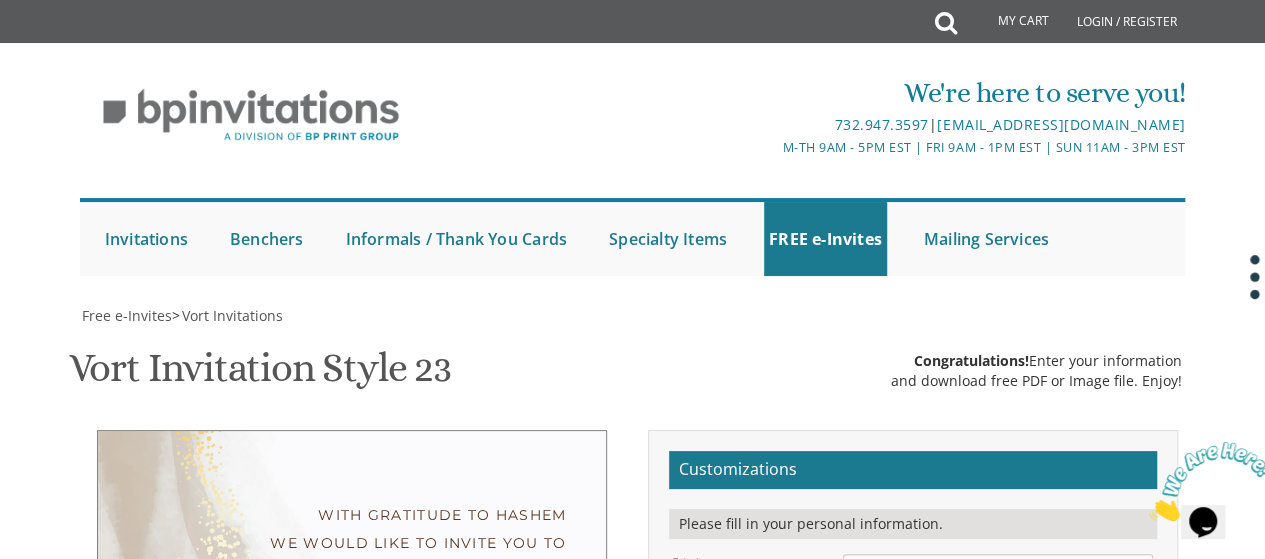 drag, startPoint x: 1000, startPoint y: 270, endPoint x: 845, endPoint y: 262, distance: 155.20631 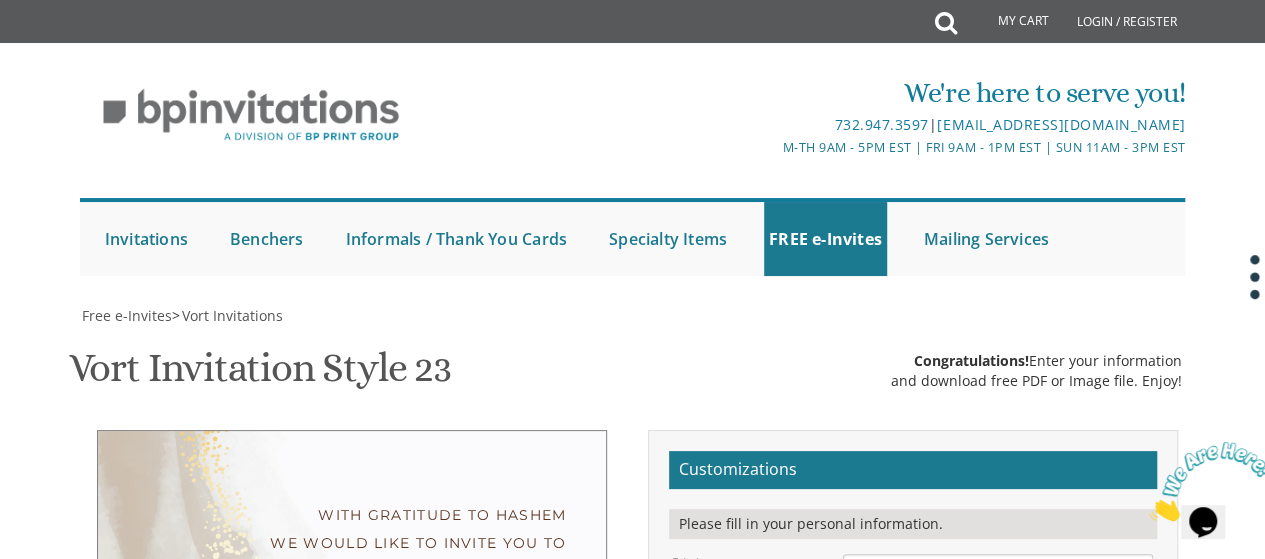 drag, startPoint x: 1026, startPoint y: 431, endPoint x: 835, endPoint y: 393, distance: 194.74342 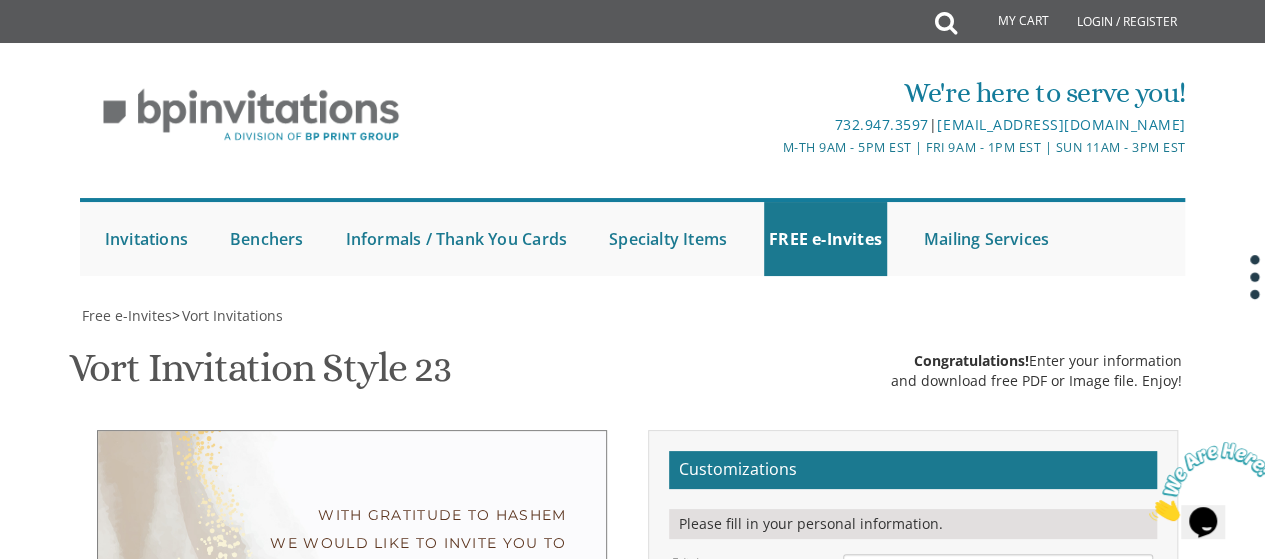 click on "[PERSON_NAME] and [PERSON_NAME]
[PERSON_NAME] and [PERSON_NAME]" at bounding box center [998, 920] 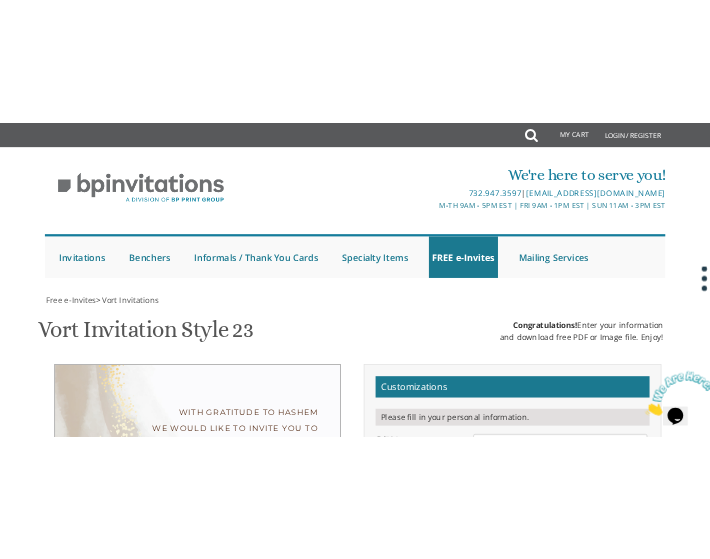 scroll, scrollTop: 273, scrollLeft: 0, axis: vertical 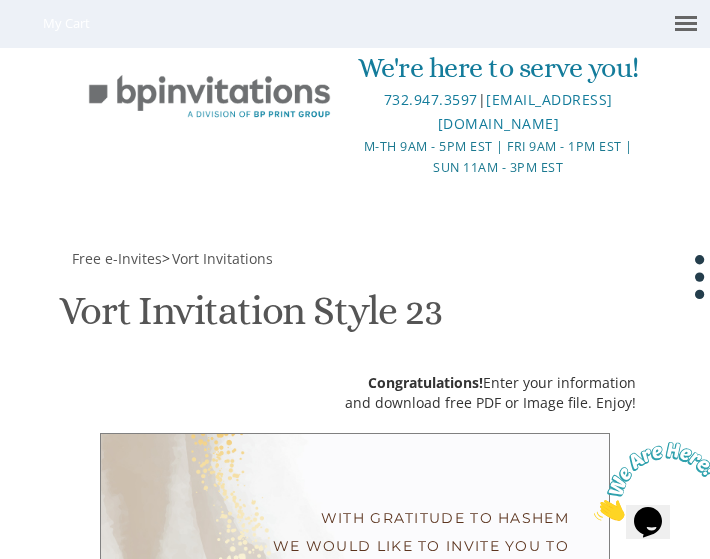 click on "Congratulations!  Enter your information" at bounding box center [490, 383] 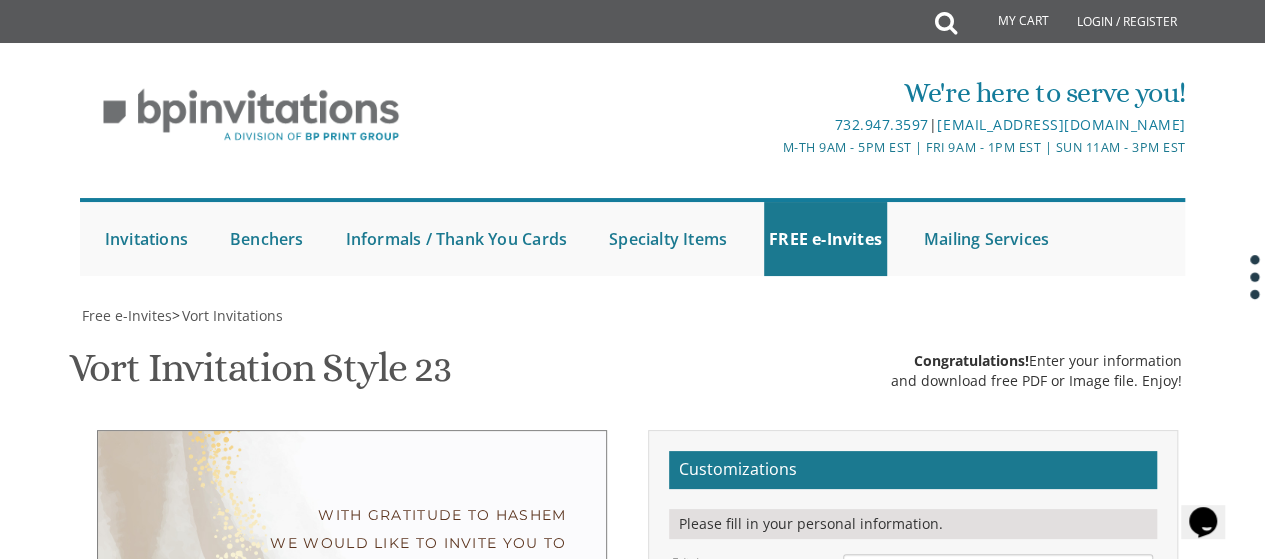 scroll, scrollTop: 558, scrollLeft: 0, axis: vertical 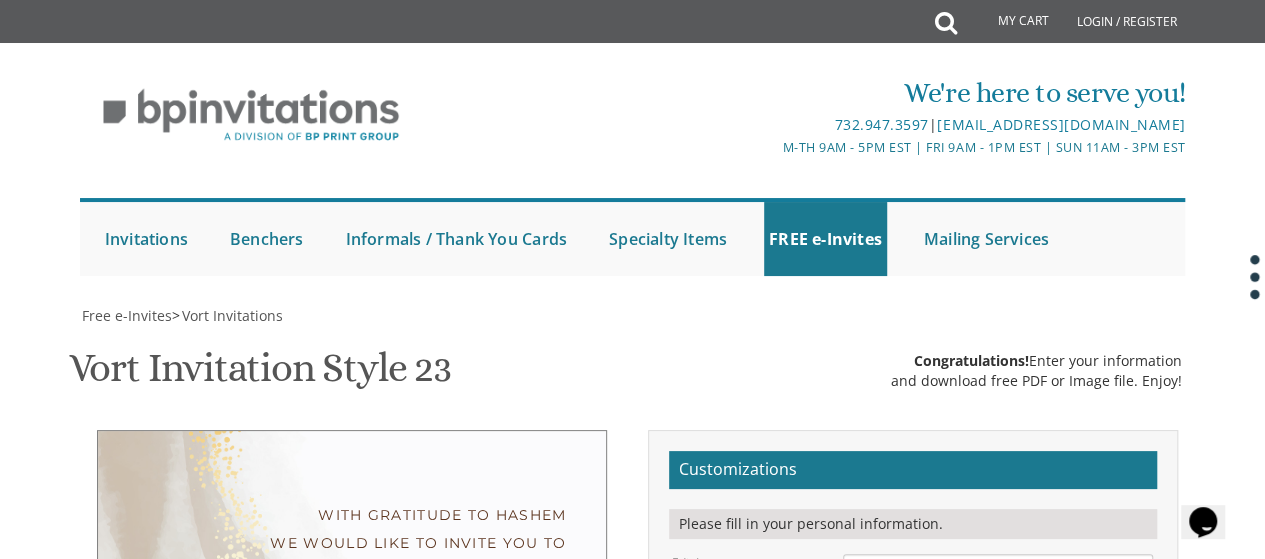 click on "[PERSON_NAME] and [PERSON_NAME]
[PERSON_NAME] and [PERSON_NAME]" at bounding box center (998, 920) 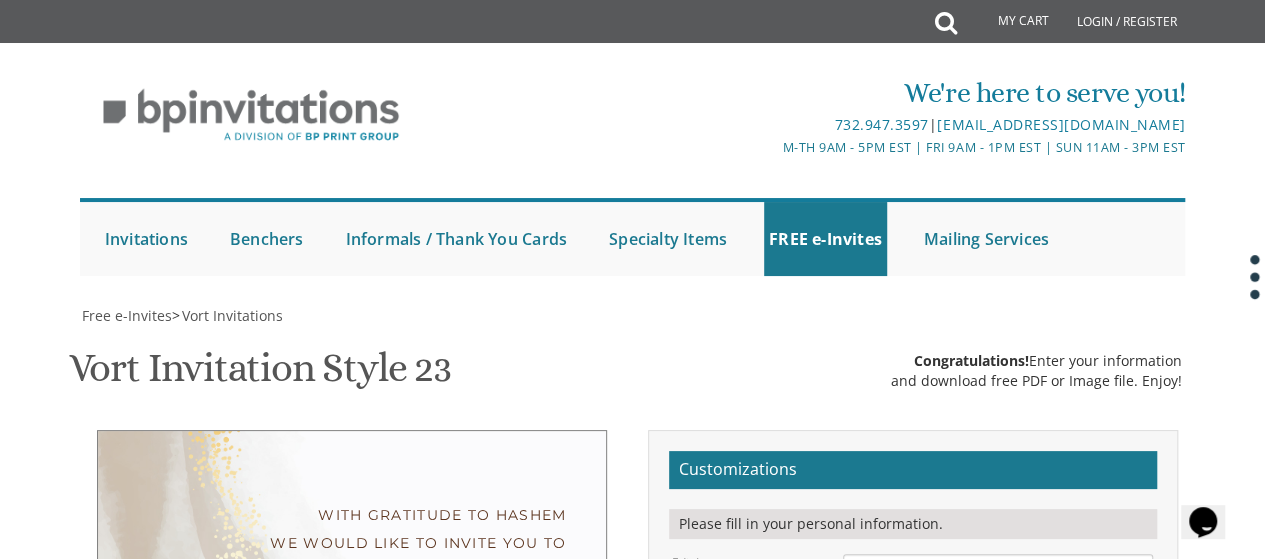 scroll, scrollTop: 392, scrollLeft: 0, axis: vertical 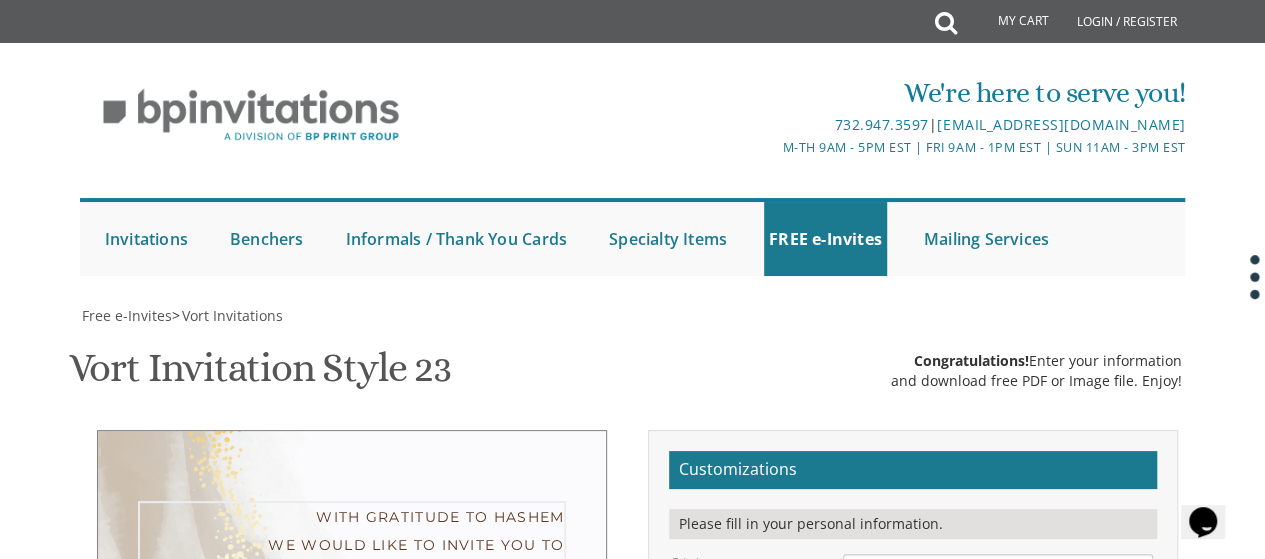 click on "With gratitude to Hashem
We would like to invite you to
The vort of our children" at bounding box center (998, 591) 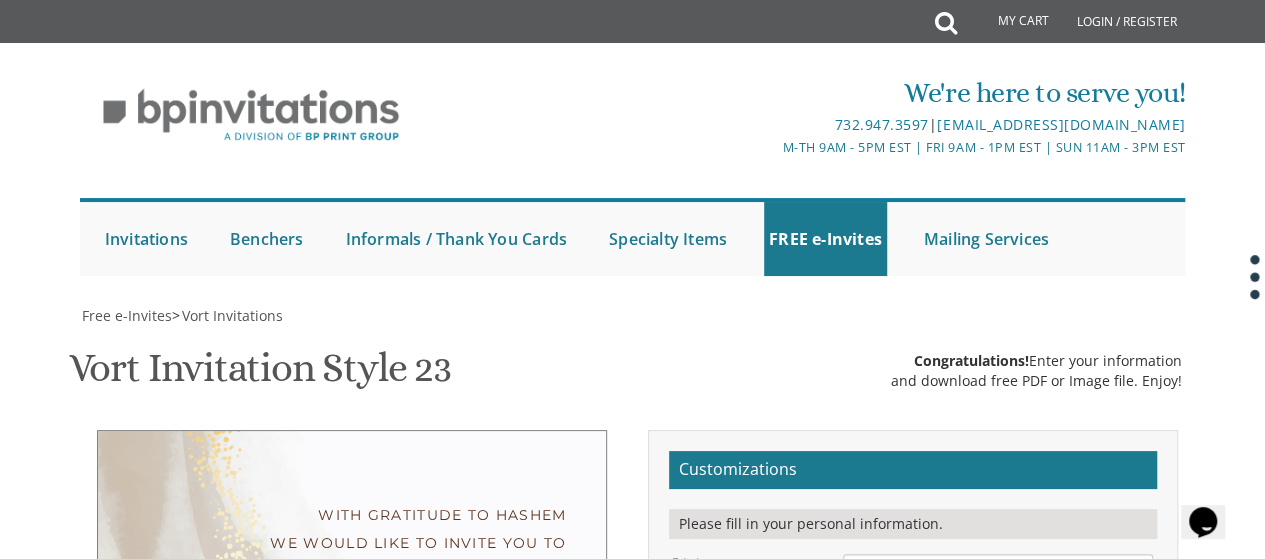 click on "20px 30px 40px 50px" at bounding box center (998, 666) 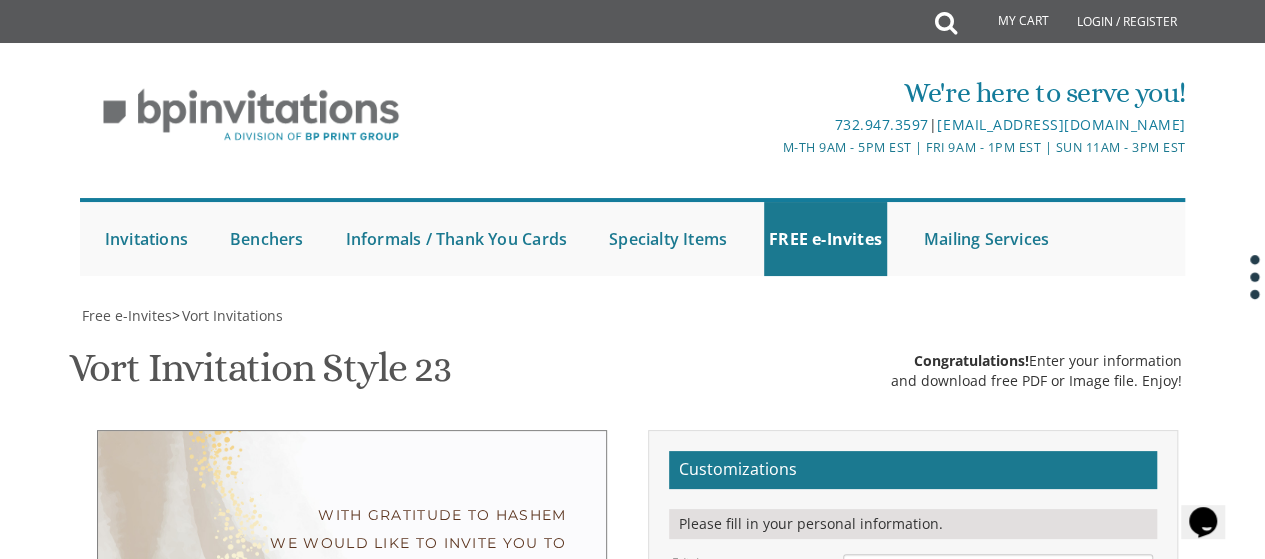 click on "Yitzchok & Rochel" at bounding box center [998, 719] 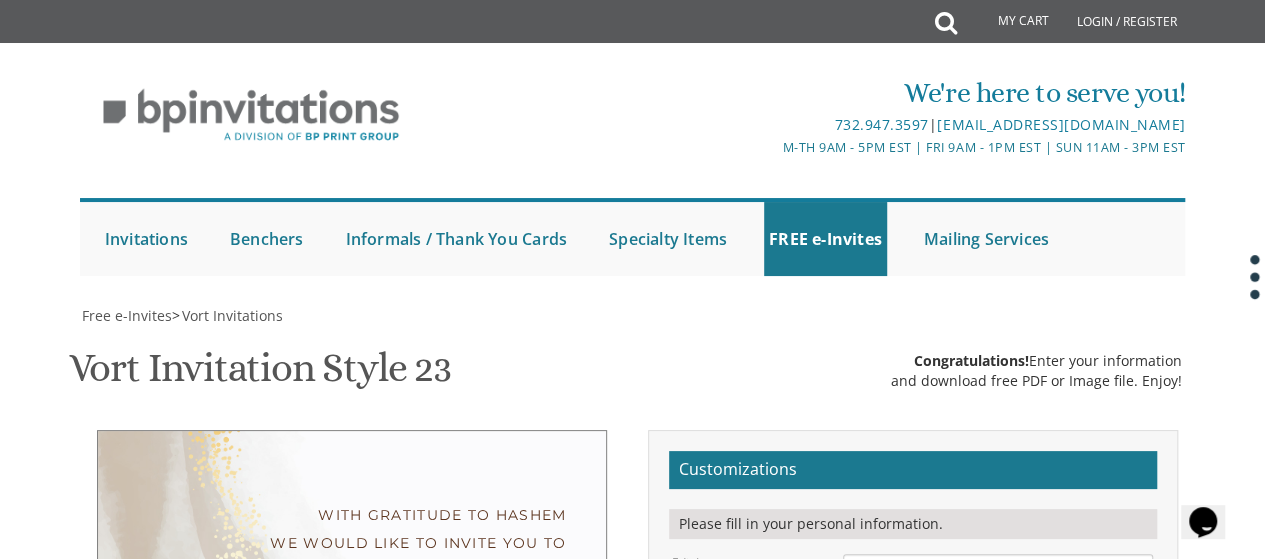 click on "צבי" at bounding box center [352, 628] 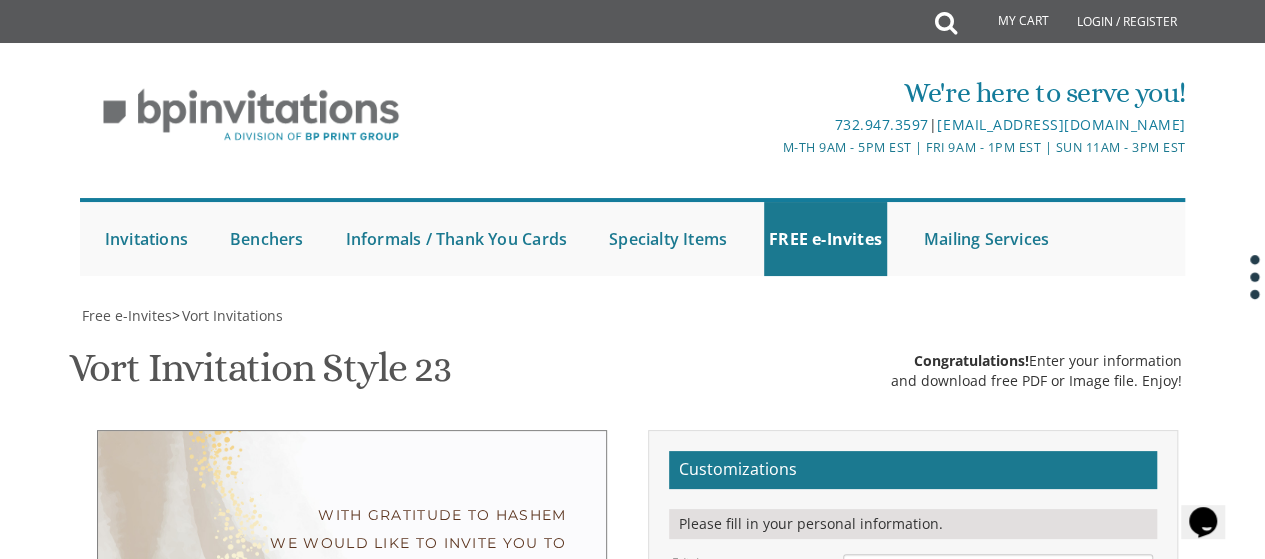 click on "Yitzchok & Rochel" at bounding box center [998, 719] 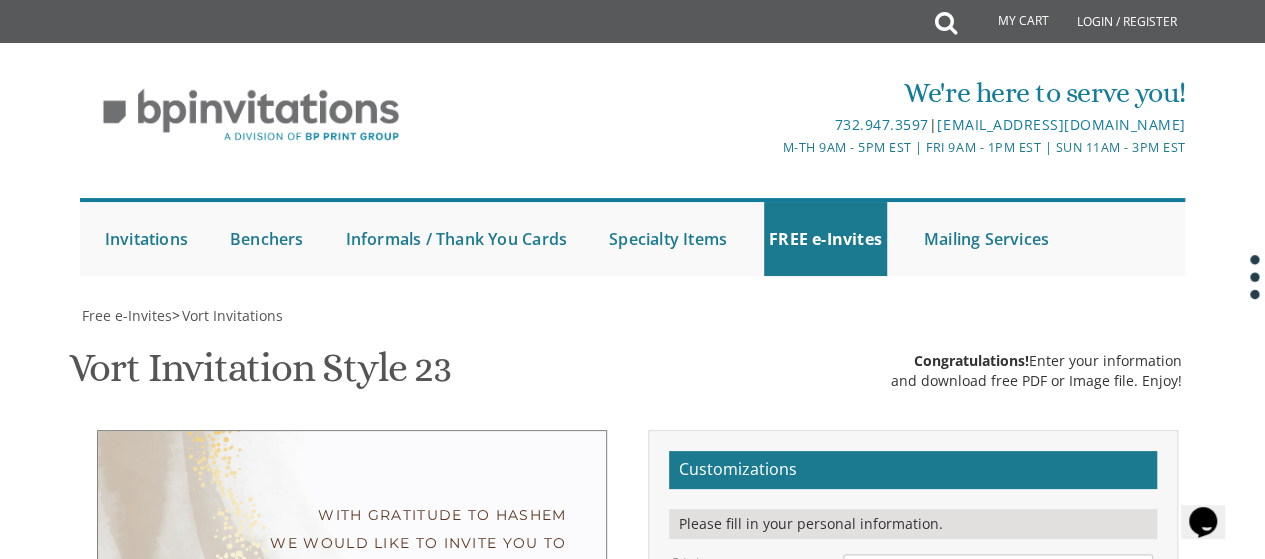 click on "With gratitude to Hashem
We would like to invite you to
The בר מצווה of our dear son
צבי
יא מנחם אב
7:30 PM
STARS עולם
ירמיהו 23
ירושלים עיר הקודש
ישראל האנפלינג ורעיתו
אשר יעקב אהרן הכהן דיאמאנט
ישראל האנפלינג" at bounding box center (352, 730) 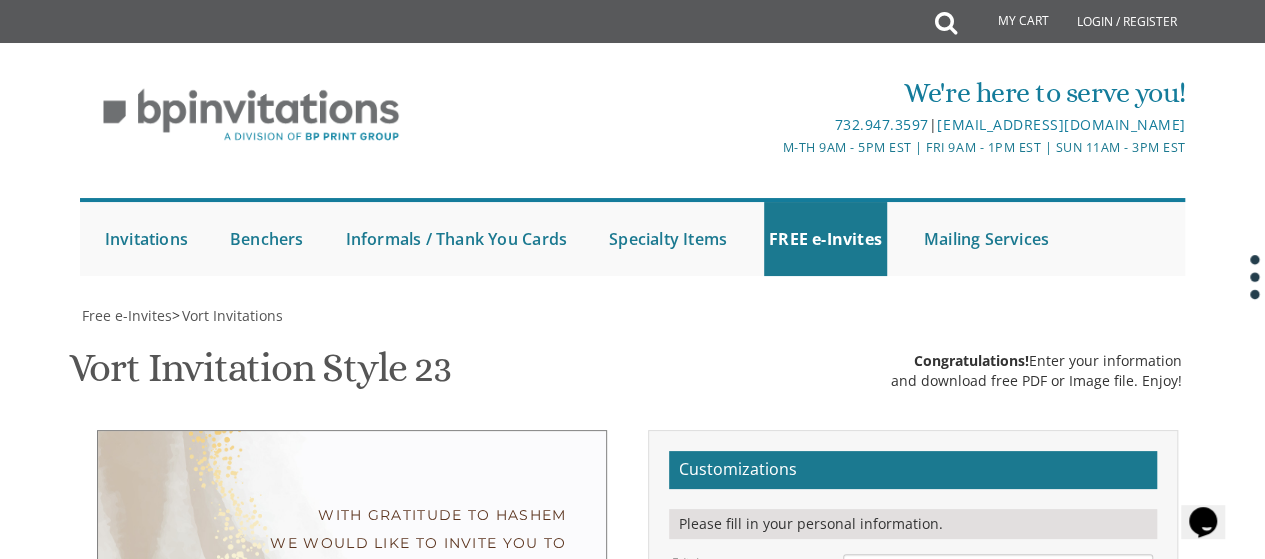 click on "20px 30px 40px 50px" at bounding box center (998, 666) 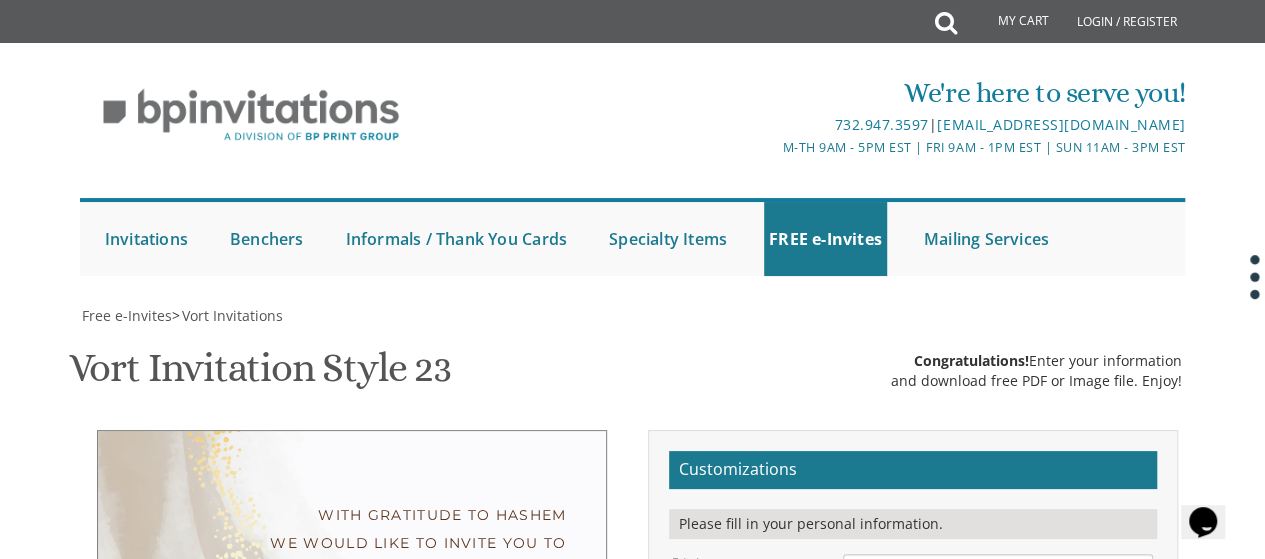 select on "40px" 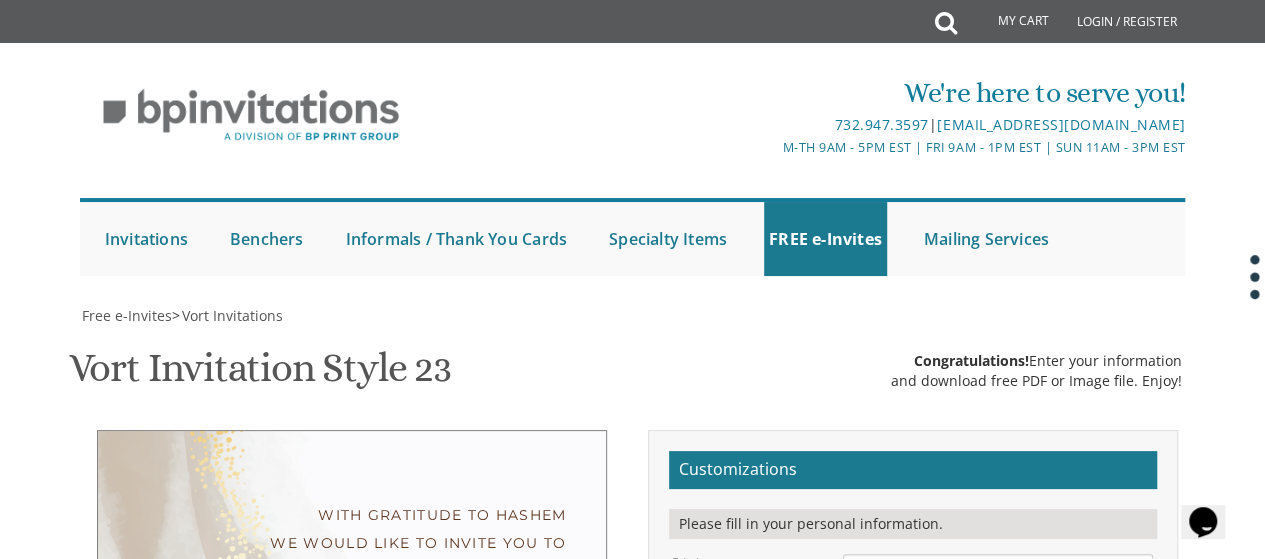 click on "יא מנחם אב
7:30 PM
STARS עולם
ירמיהו 23
ירושלים עיר הקודש" at bounding box center (352, 755) 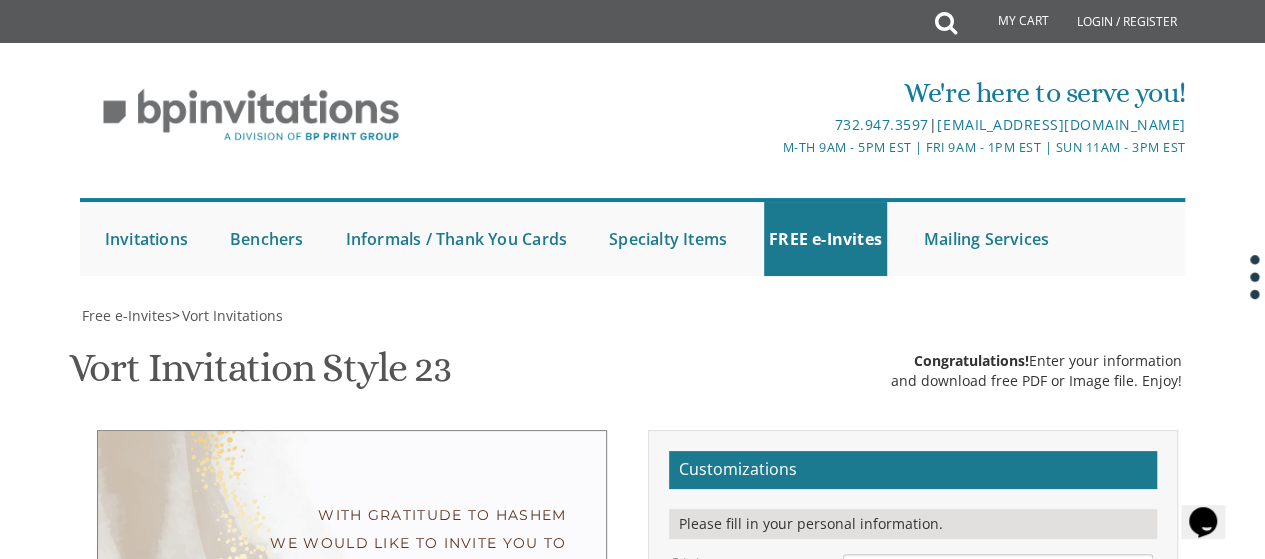 click on "[PERSON_NAME] and [PERSON_NAME]
[PERSON_NAME] and [PERSON_NAME]" at bounding box center [998, 920] 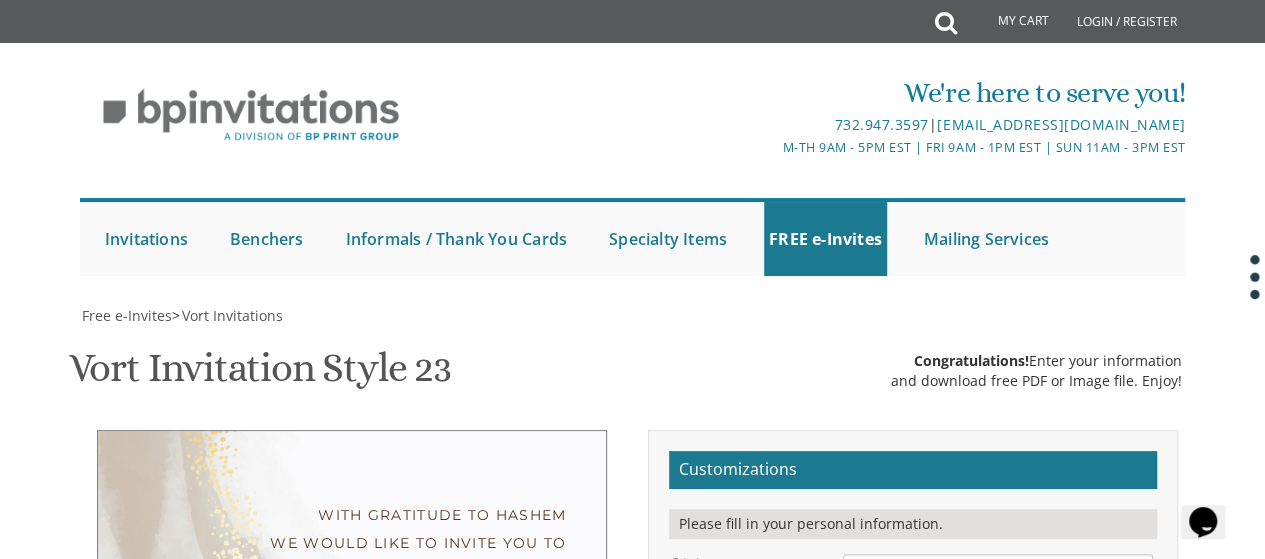 click on "Email Address*" at bounding box center (734, 1002) 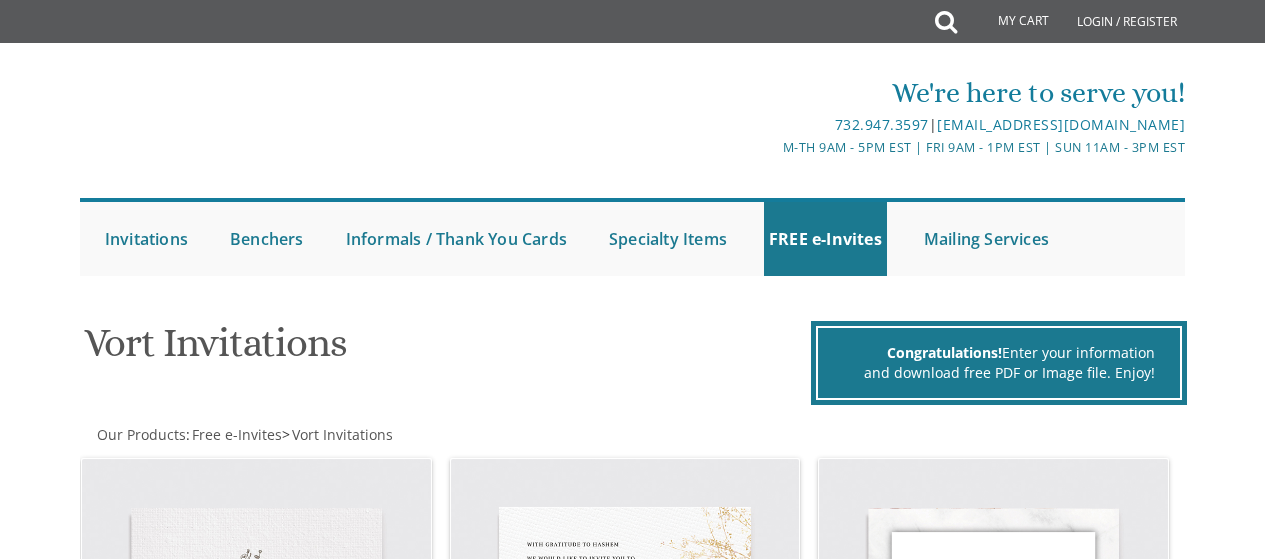 scroll, scrollTop: 3500, scrollLeft: 0, axis: vertical 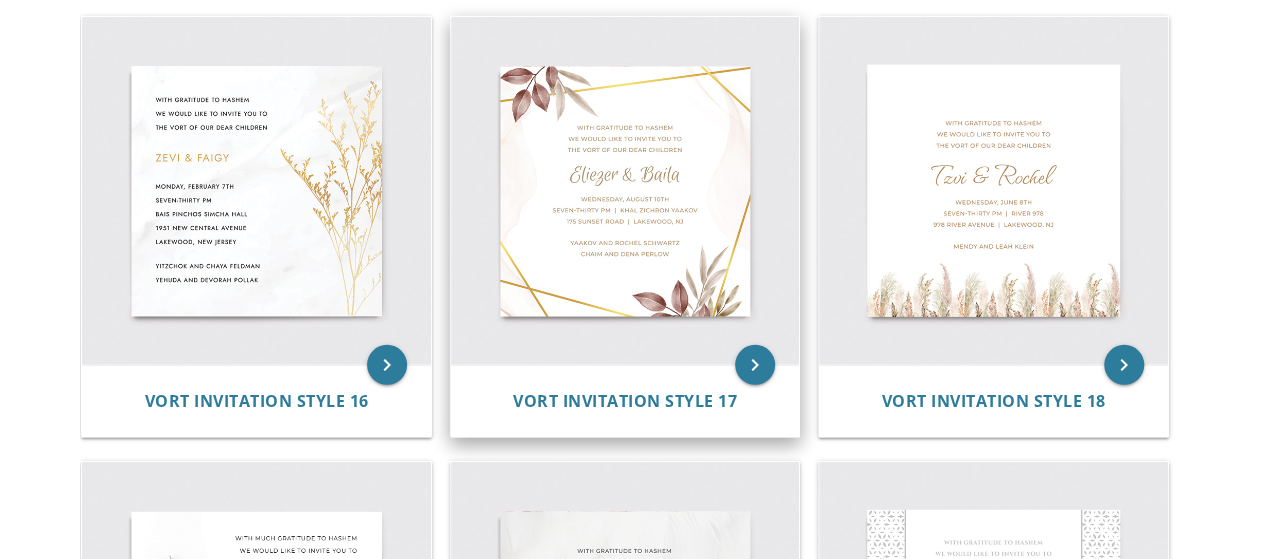 click at bounding box center [625, 191] 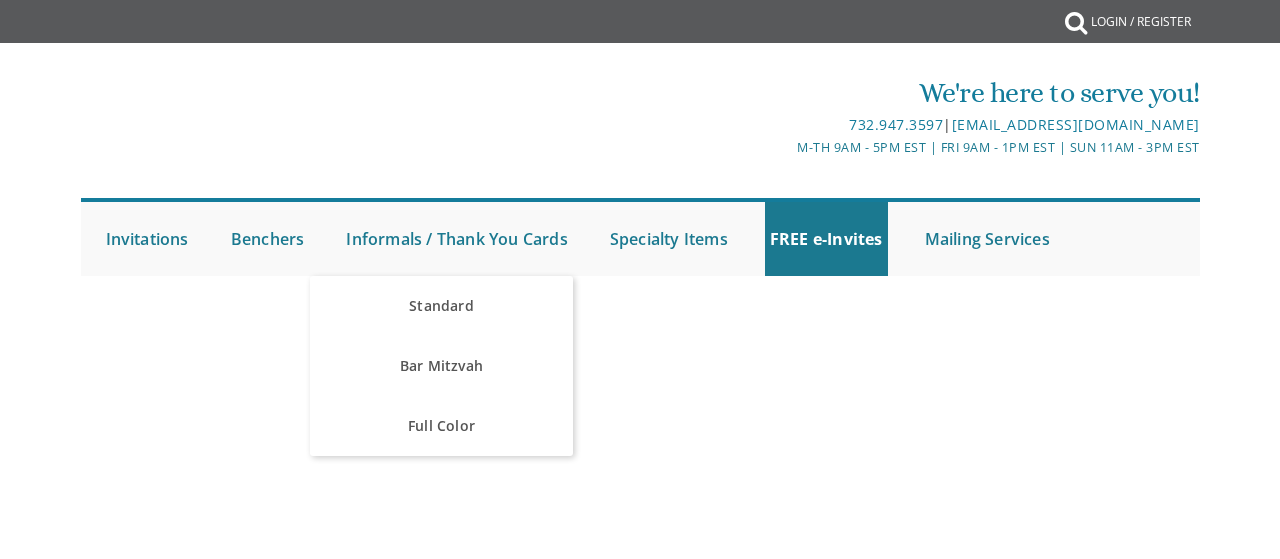 scroll, scrollTop: 0, scrollLeft: 0, axis: both 